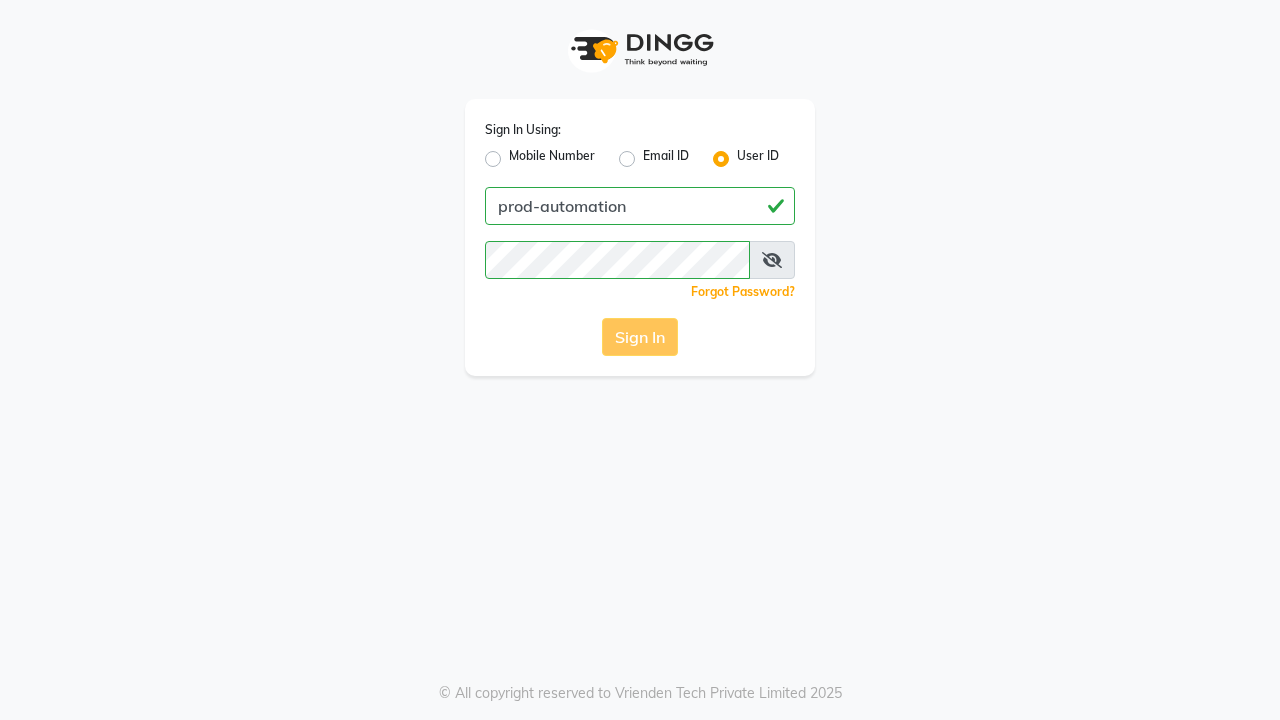 scroll, scrollTop: 0, scrollLeft: 0, axis: both 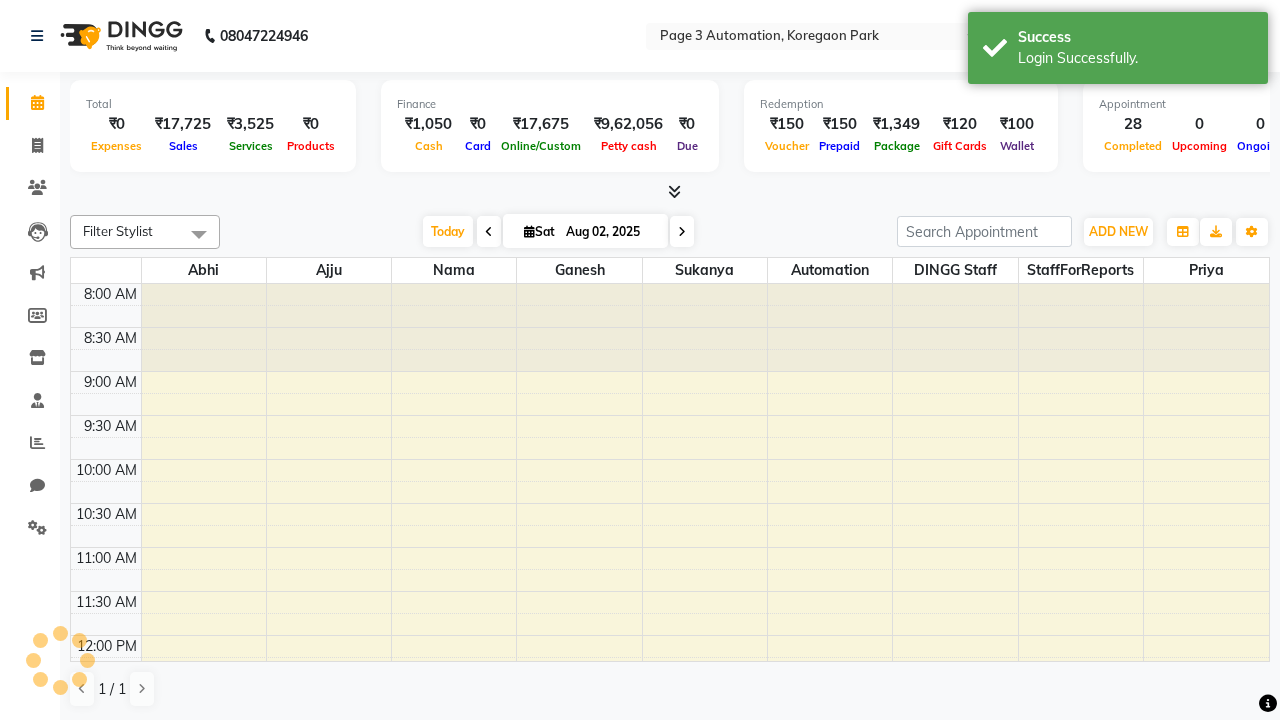 select on "en" 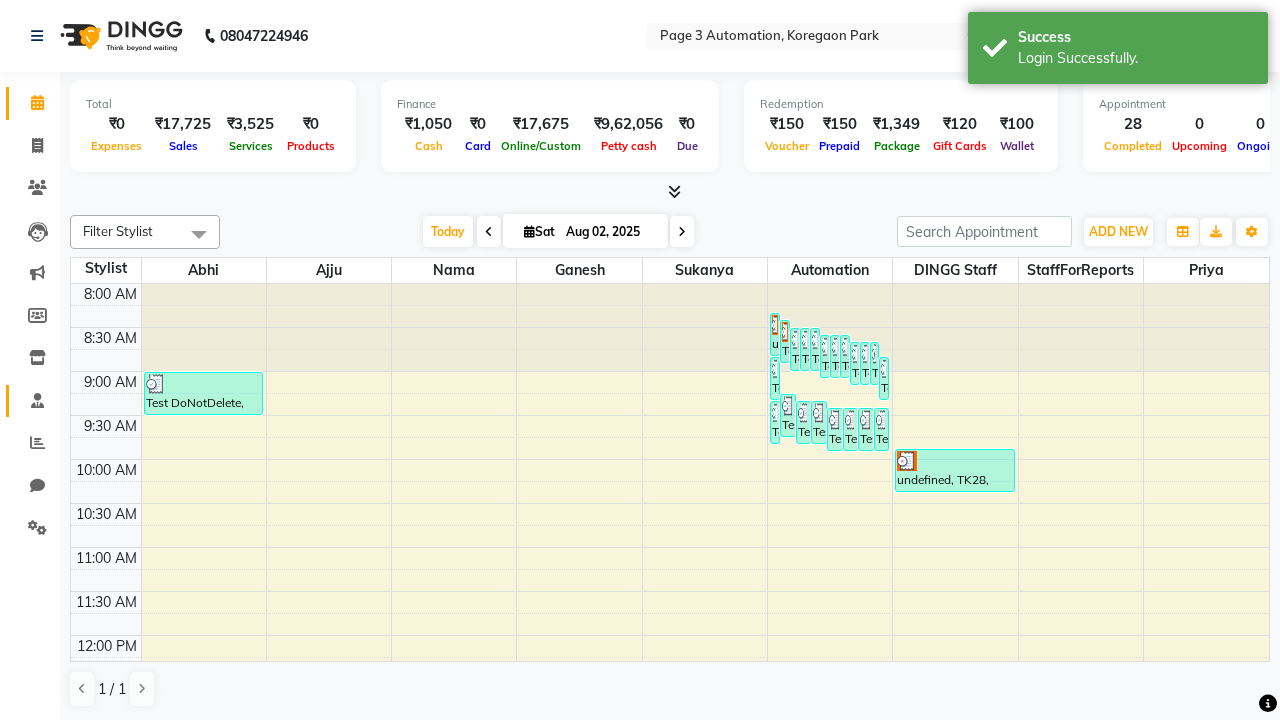 click 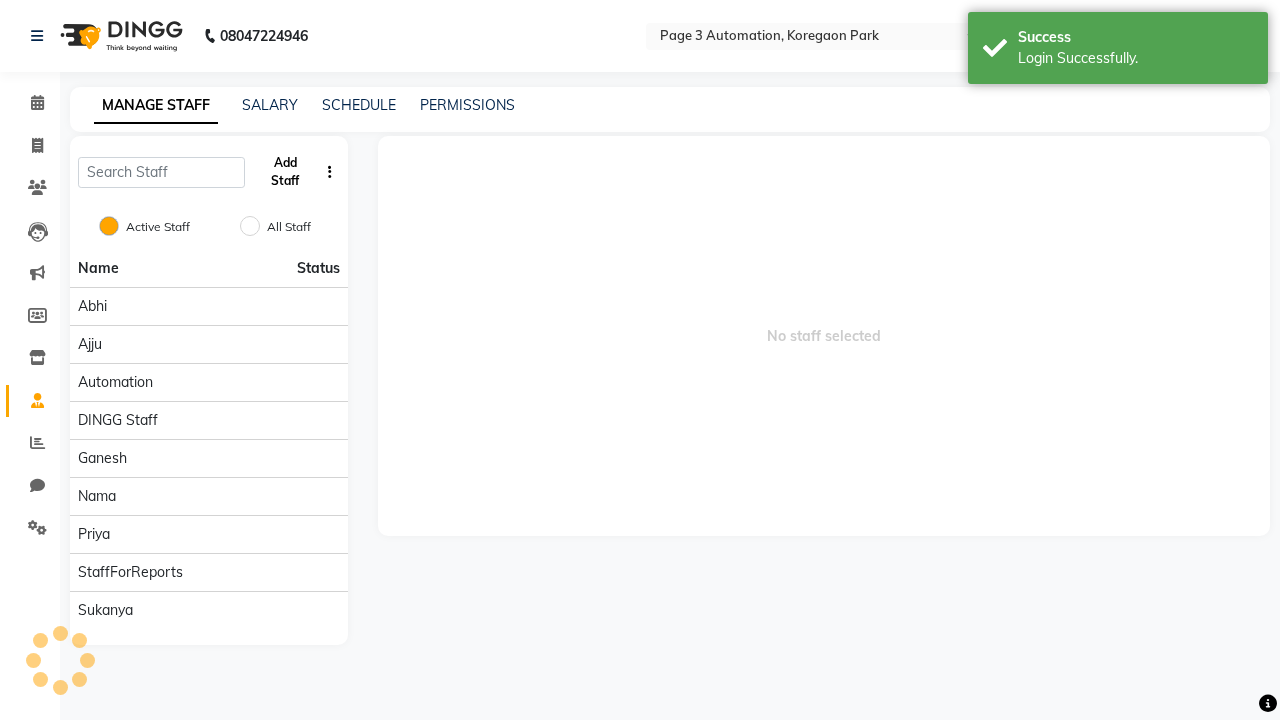 click on "Add Staff" 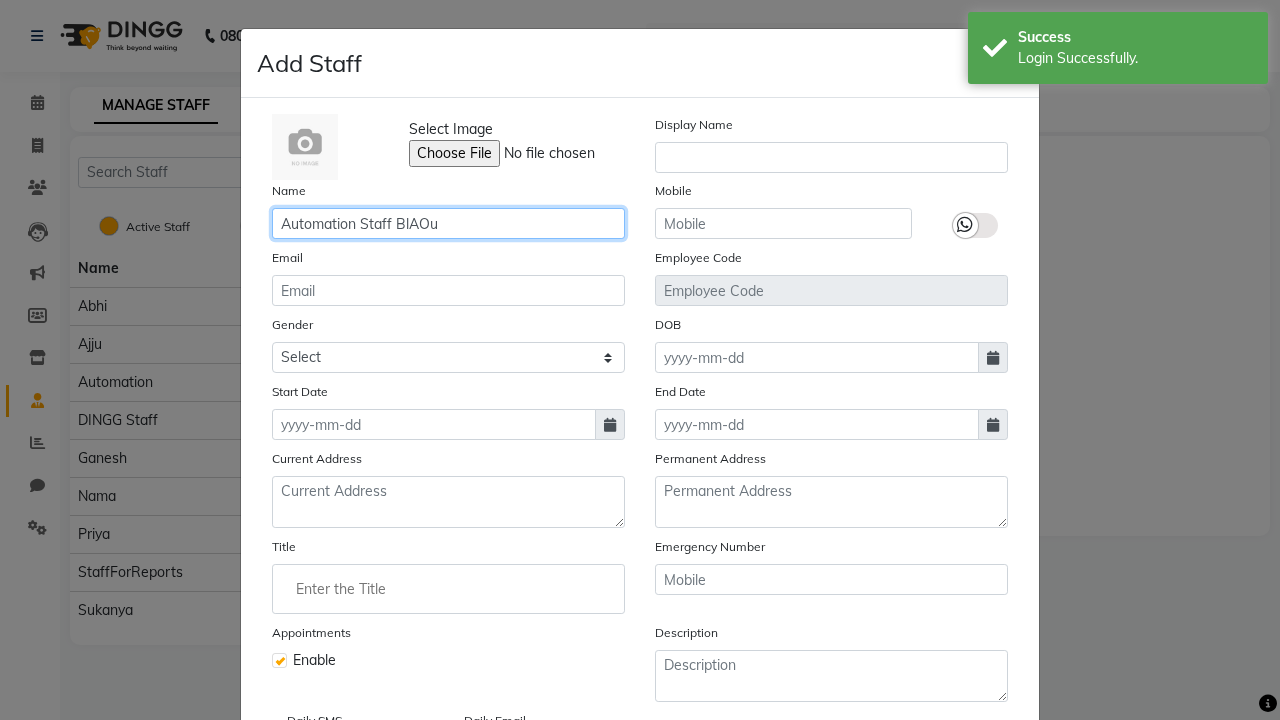 type on "Automation Staff BlAOu" 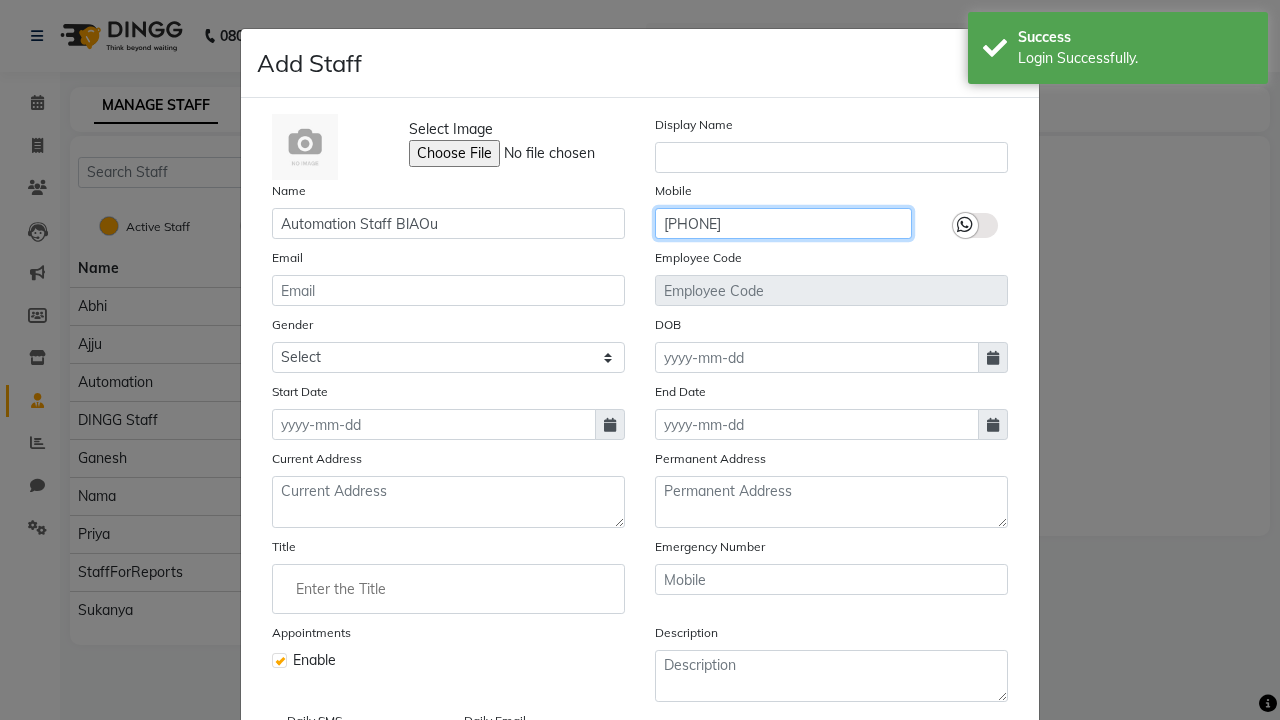 type on "[PHONE]" 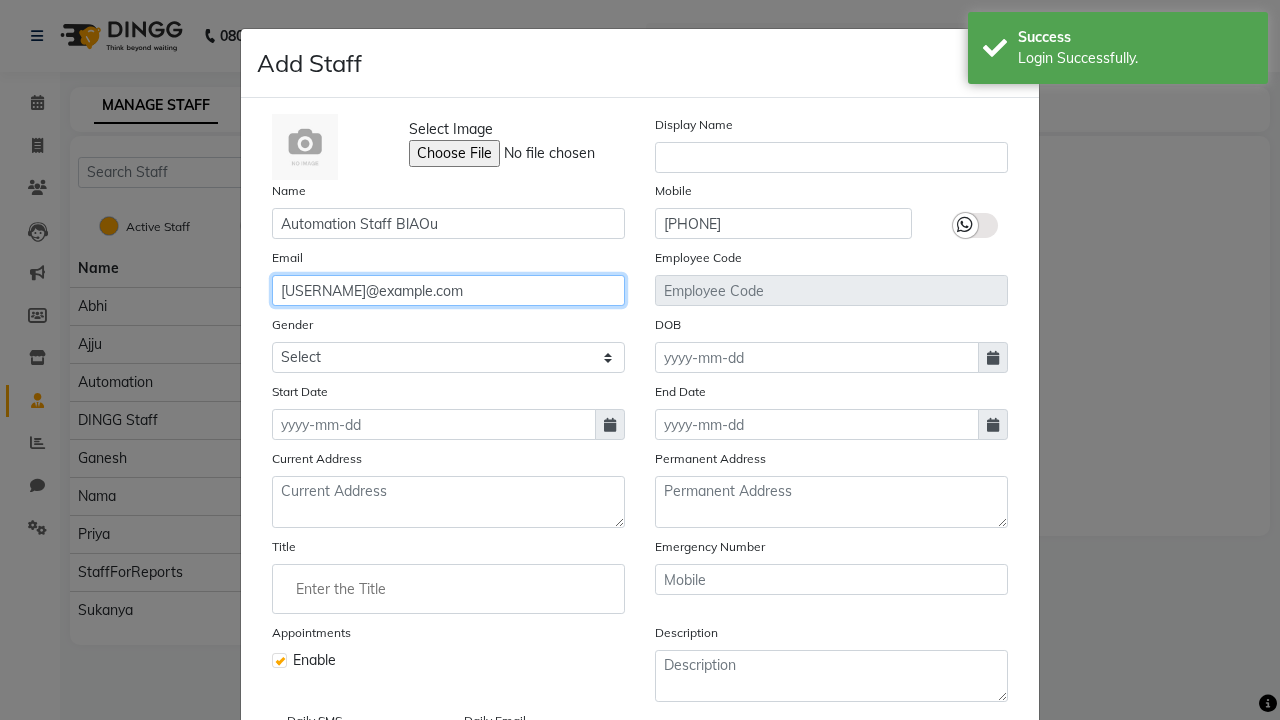 type on "[USERNAME]@example.com" 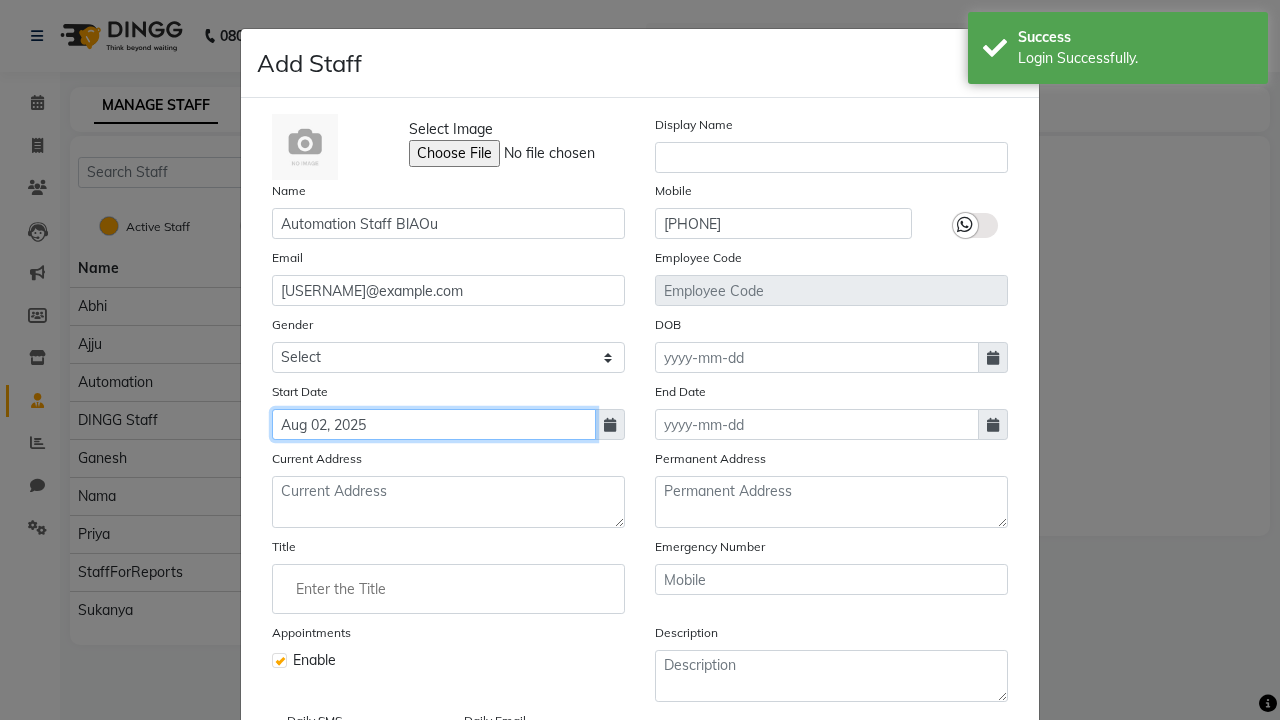type on "Aug 02, 2025" 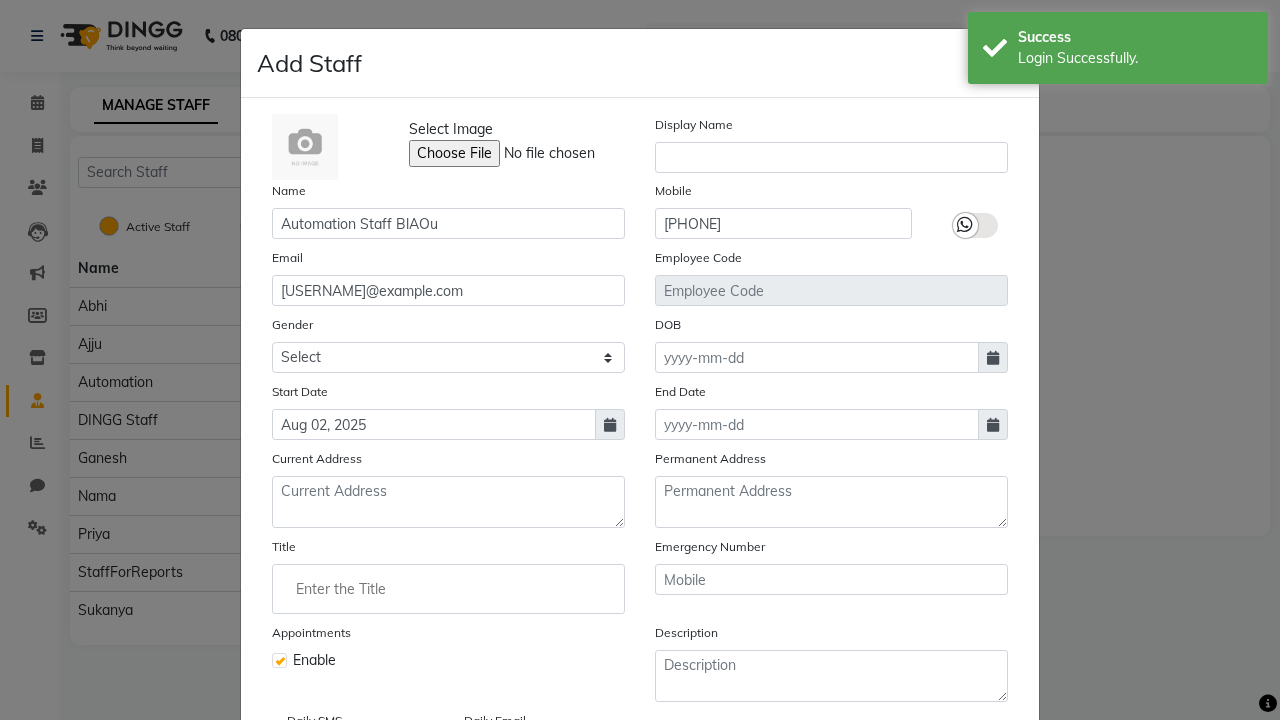 click on "Save" at bounding box center (988, 814) 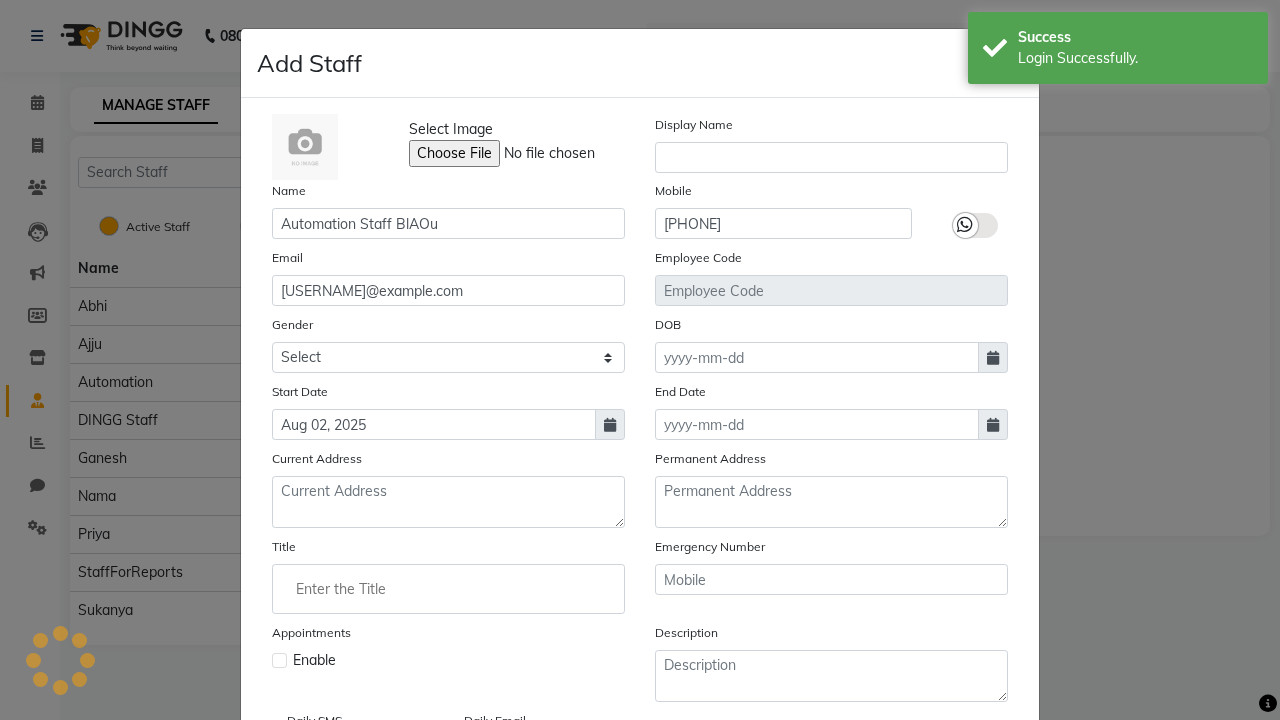 type 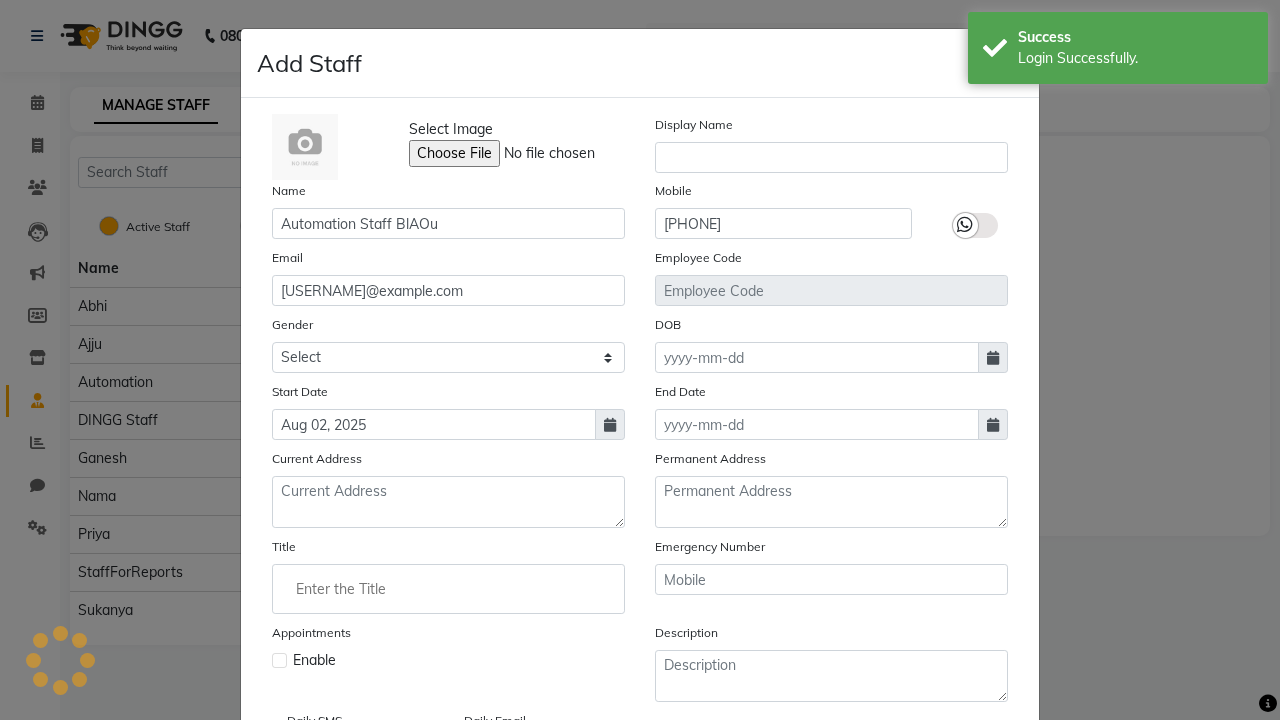type 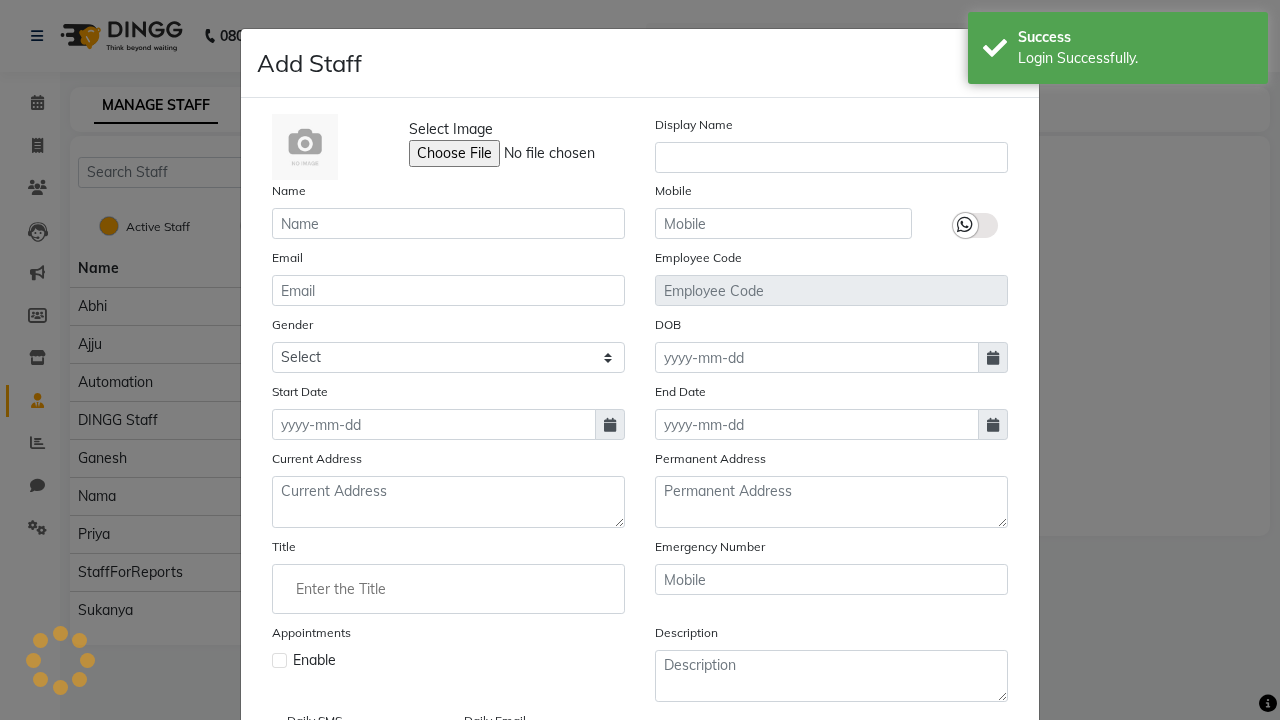 scroll, scrollTop: 162, scrollLeft: 0, axis: vertical 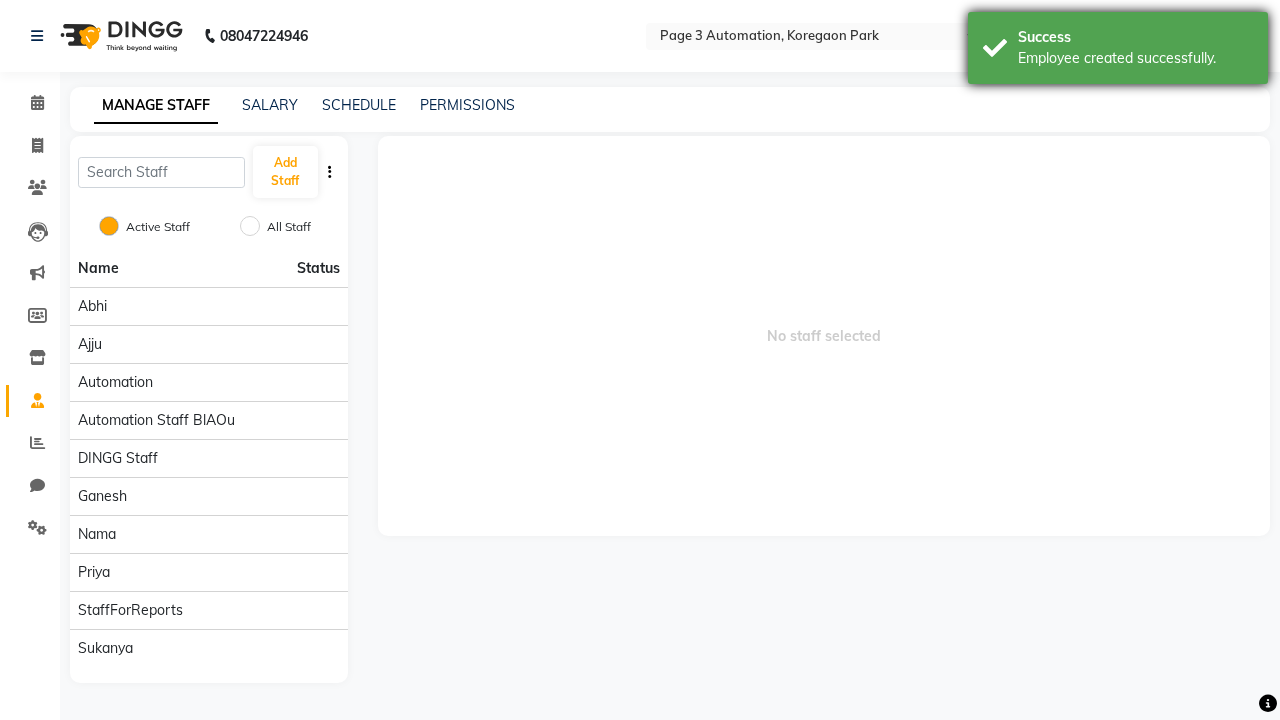 click on "Employee created successfully." at bounding box center [1135, 58] 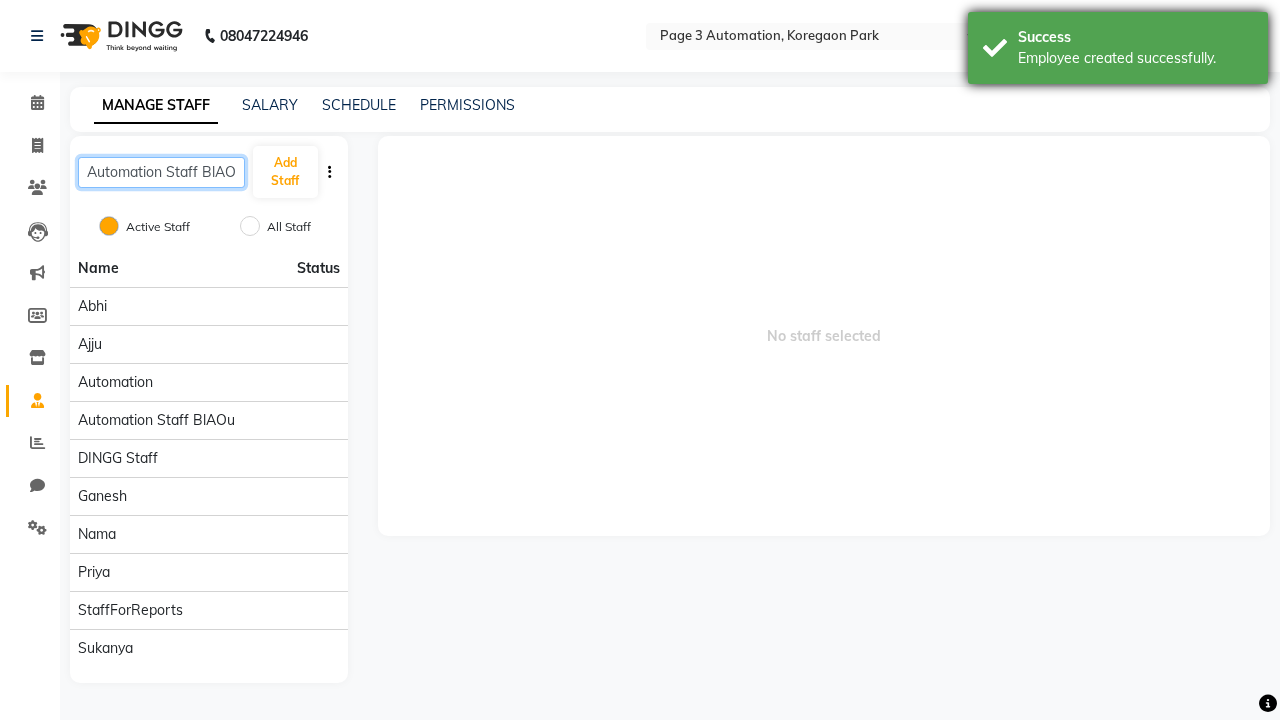 scroll, scrollTop: 0, scrollLeft: 8, axis: horizontal 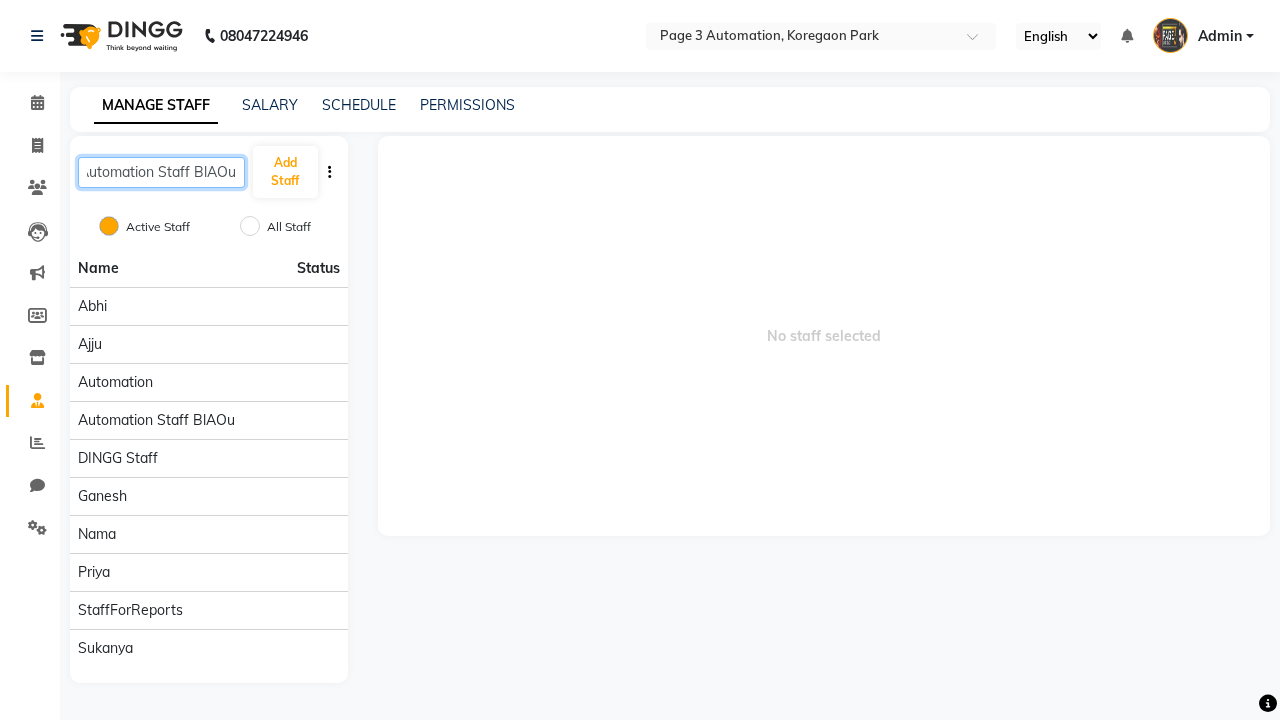 type on "Automation Staff BlAOu" 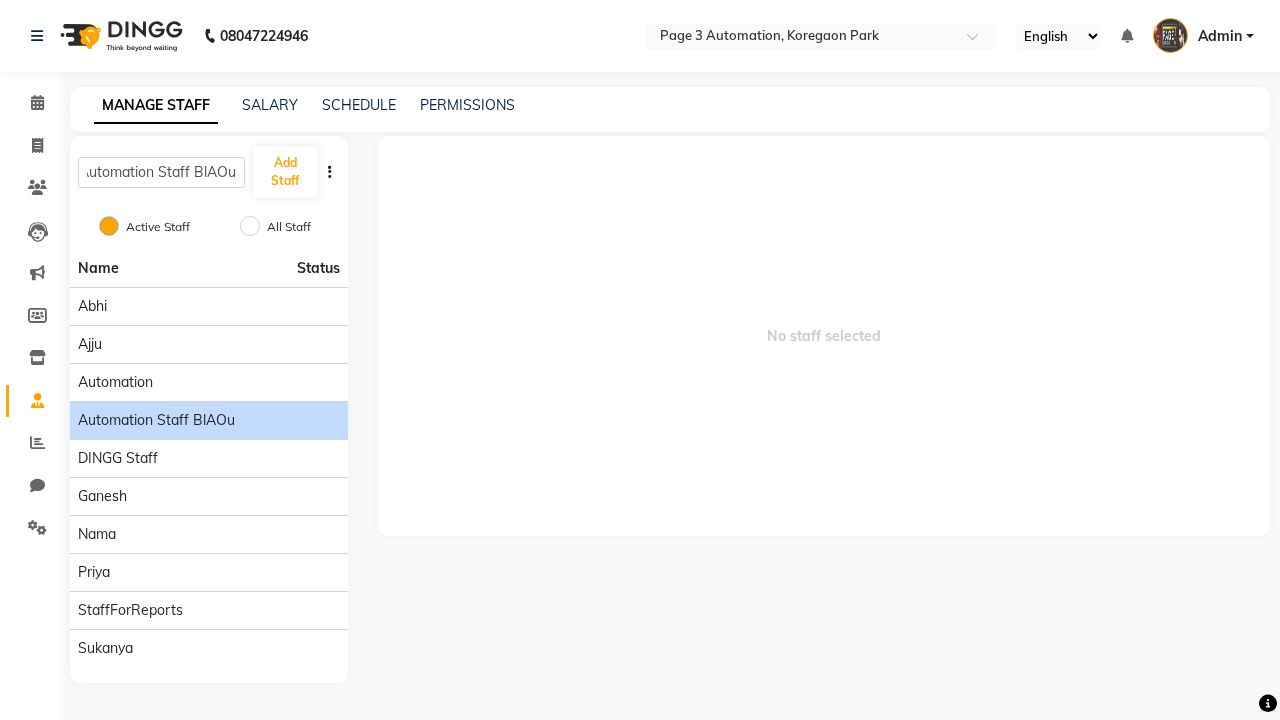 click on "Automation Staff BlAOu" 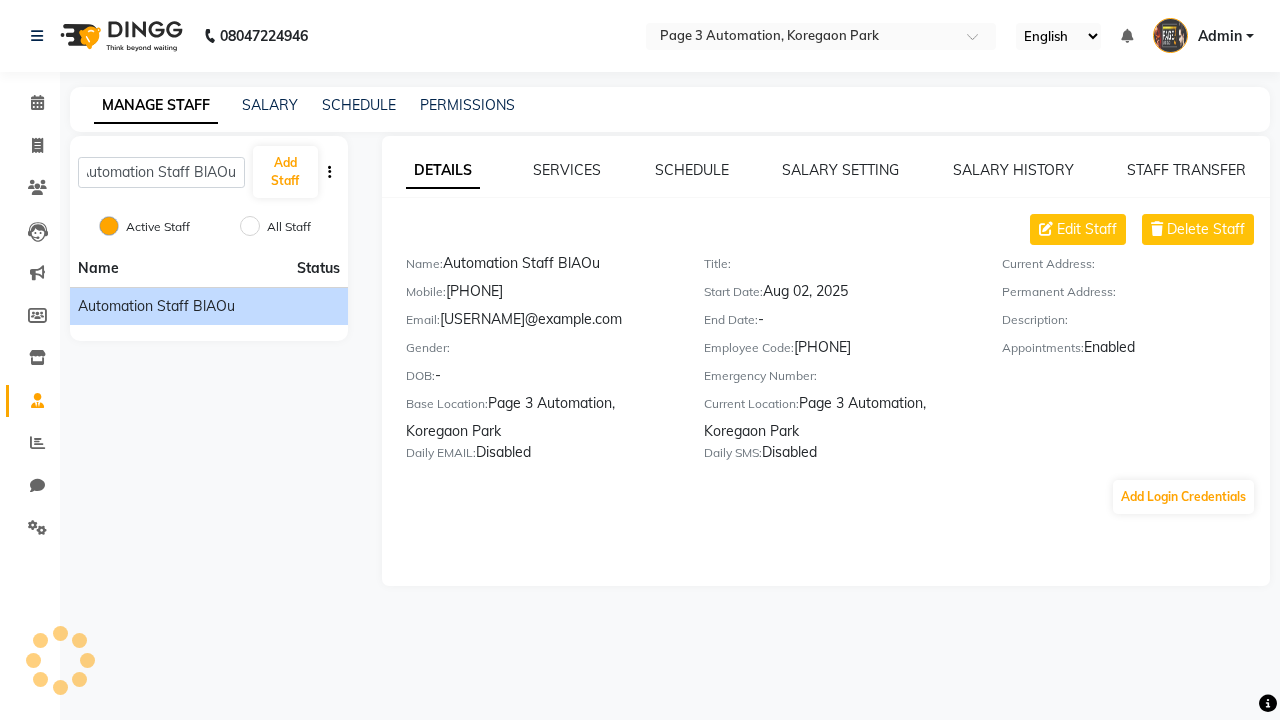 scroll, scrollTop: 0, scrollLeft: 0, axis: both 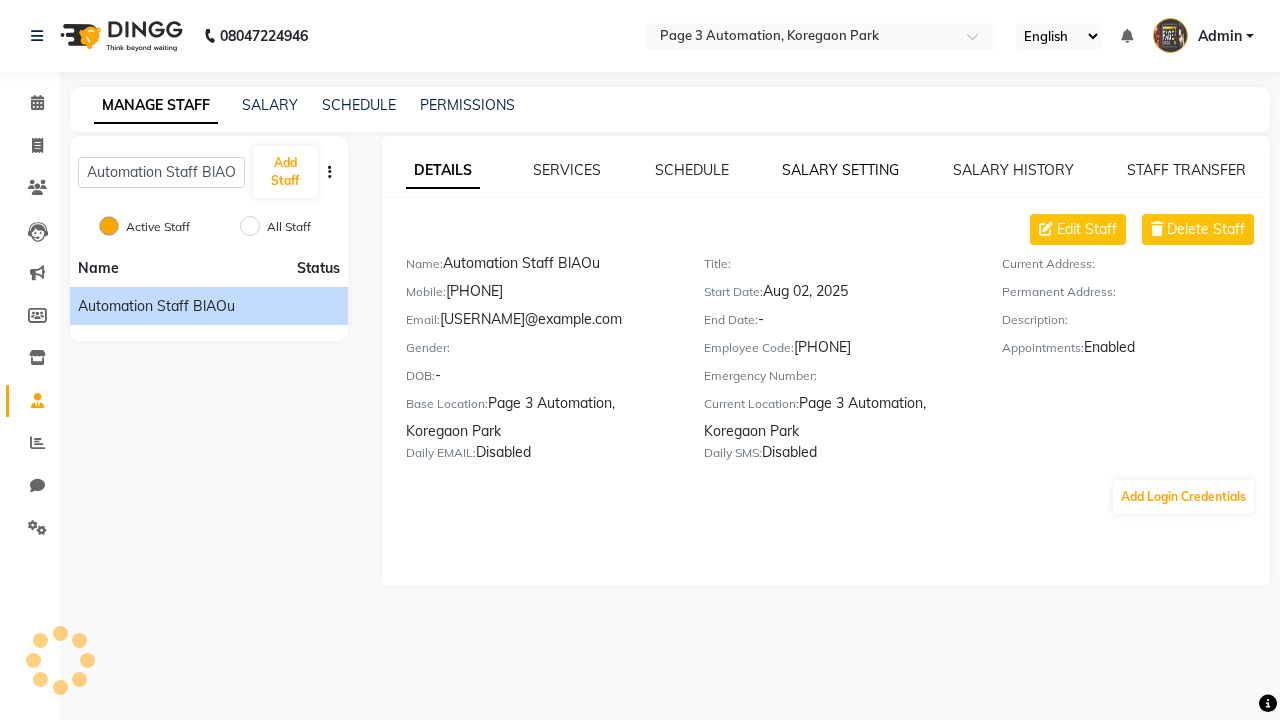 click on "SALARY SETTING" 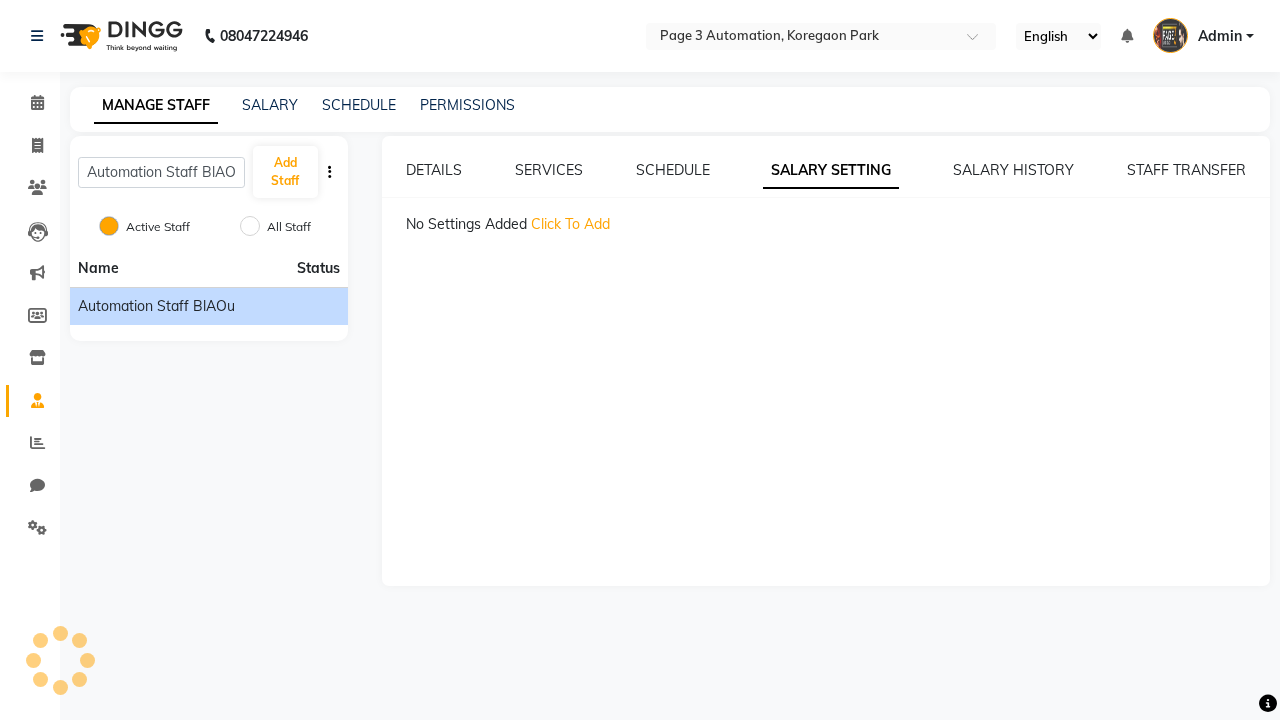 click on "Click To Add" 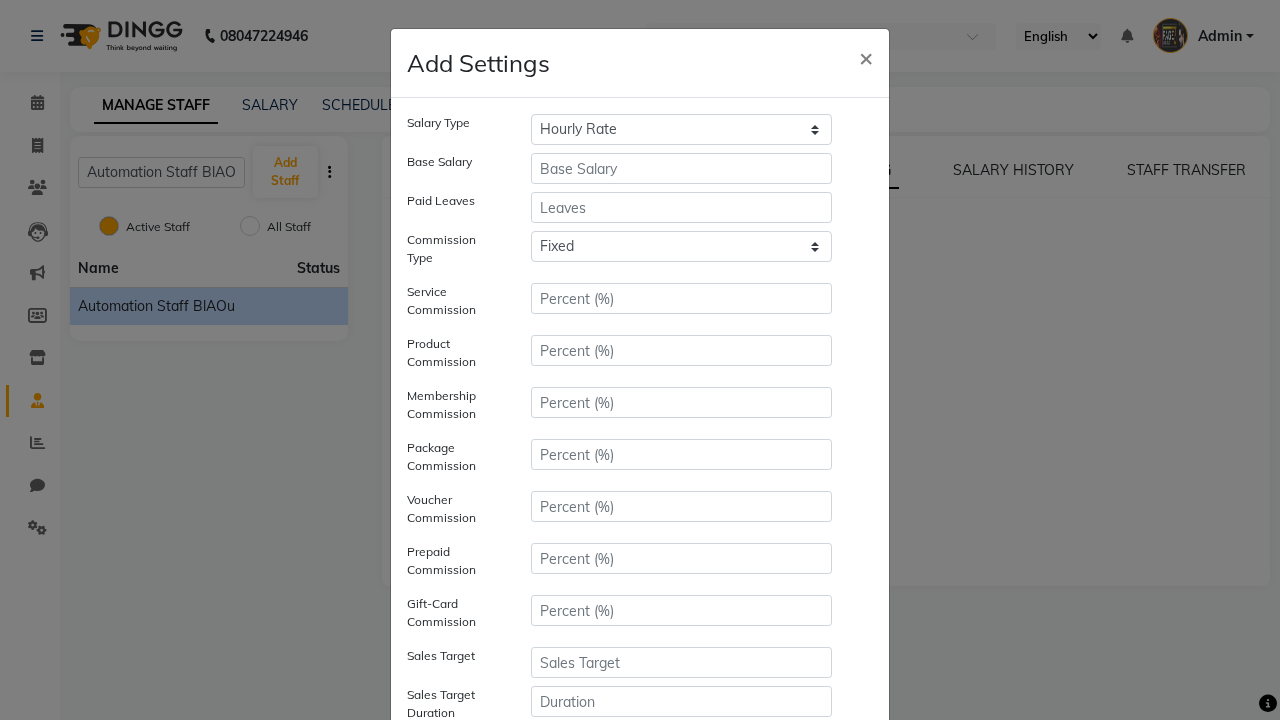select on "monthly" 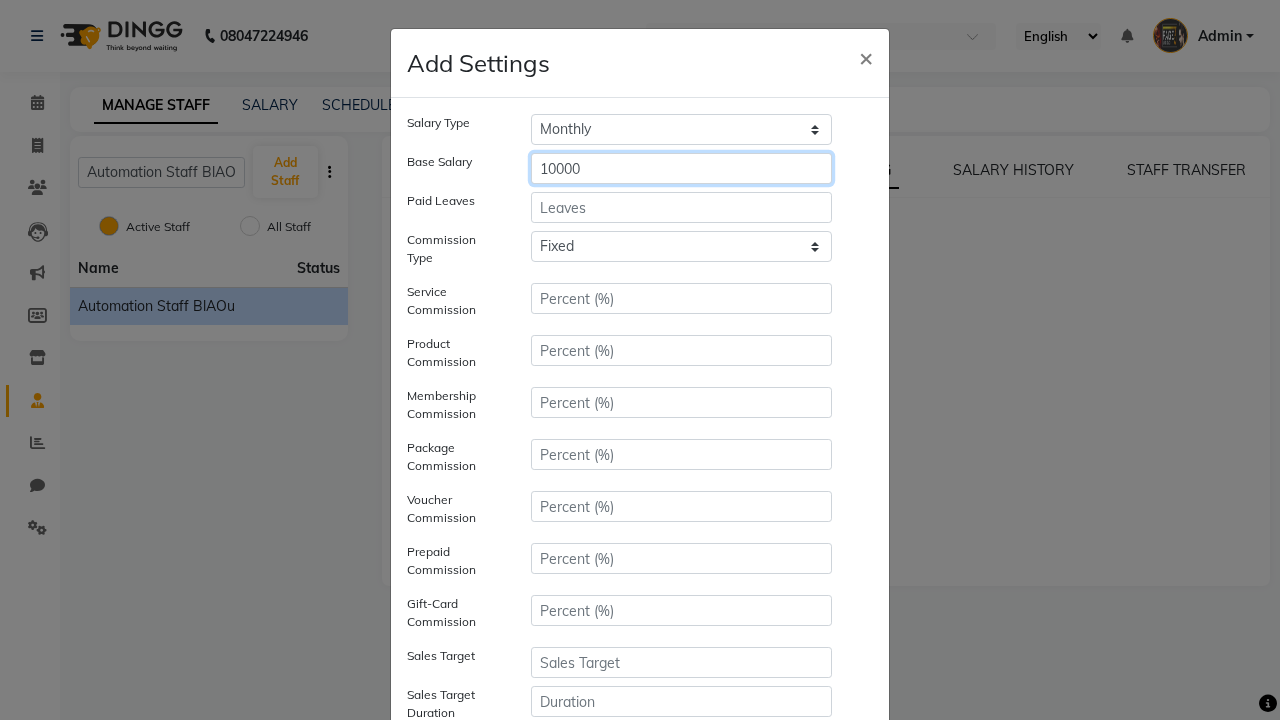 type on "10000" 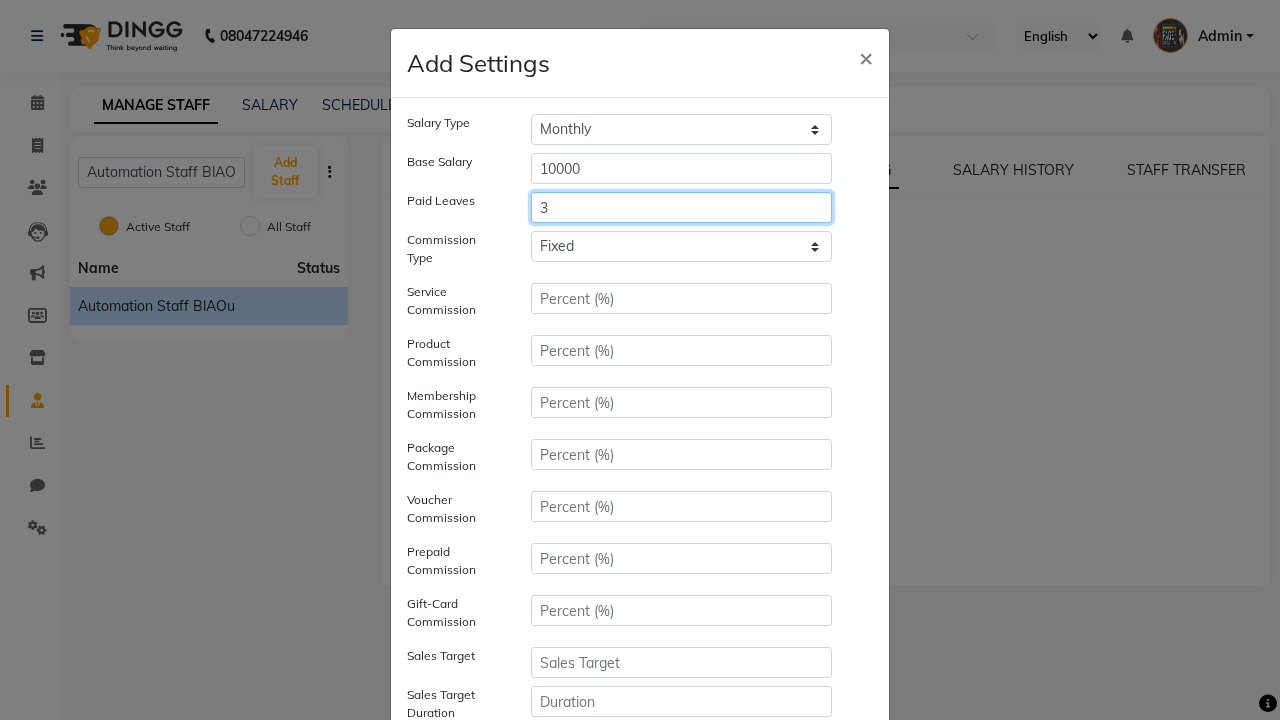 type on "3" 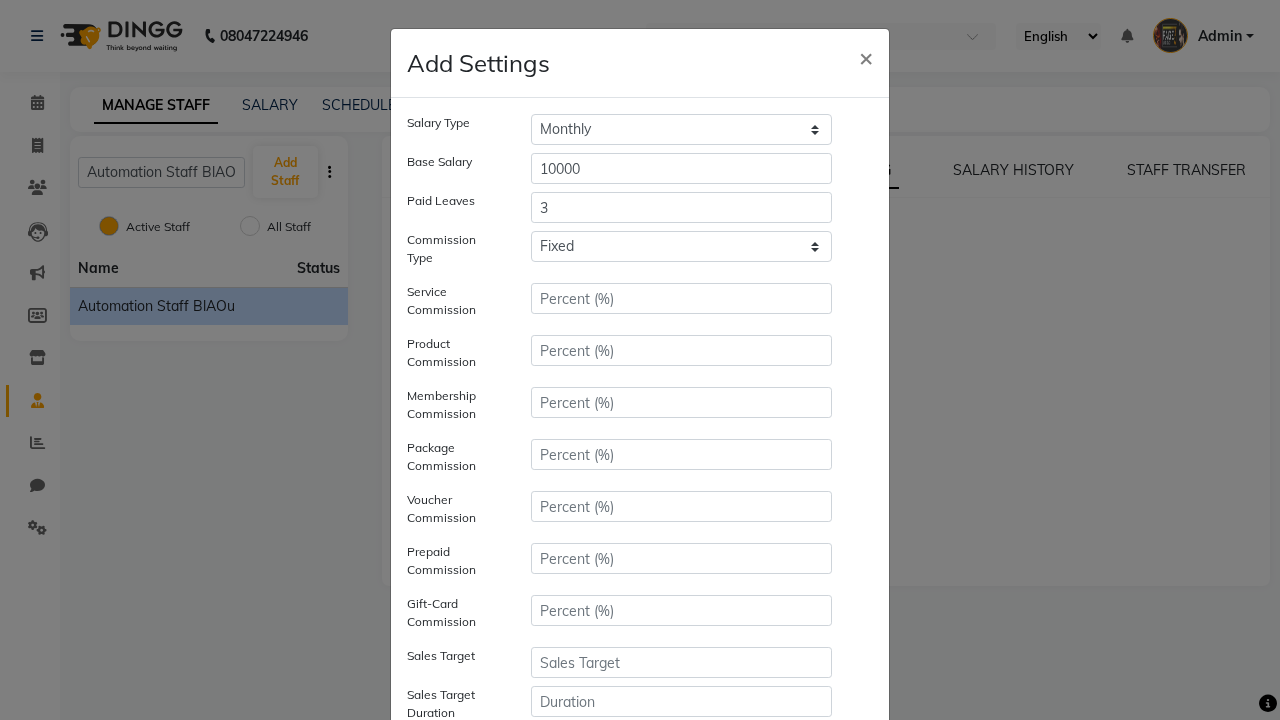 click on "Save" 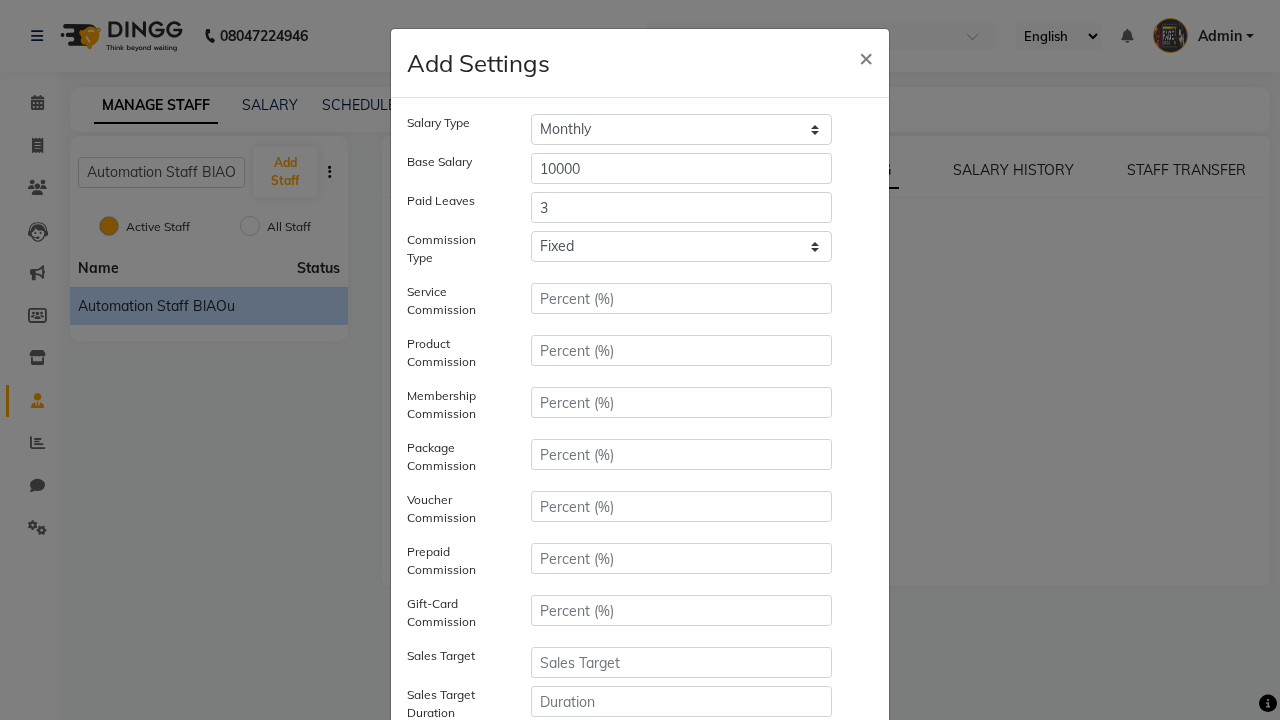 scroll, scrollTop: 209, scrollLeft: 0, axis: vertical 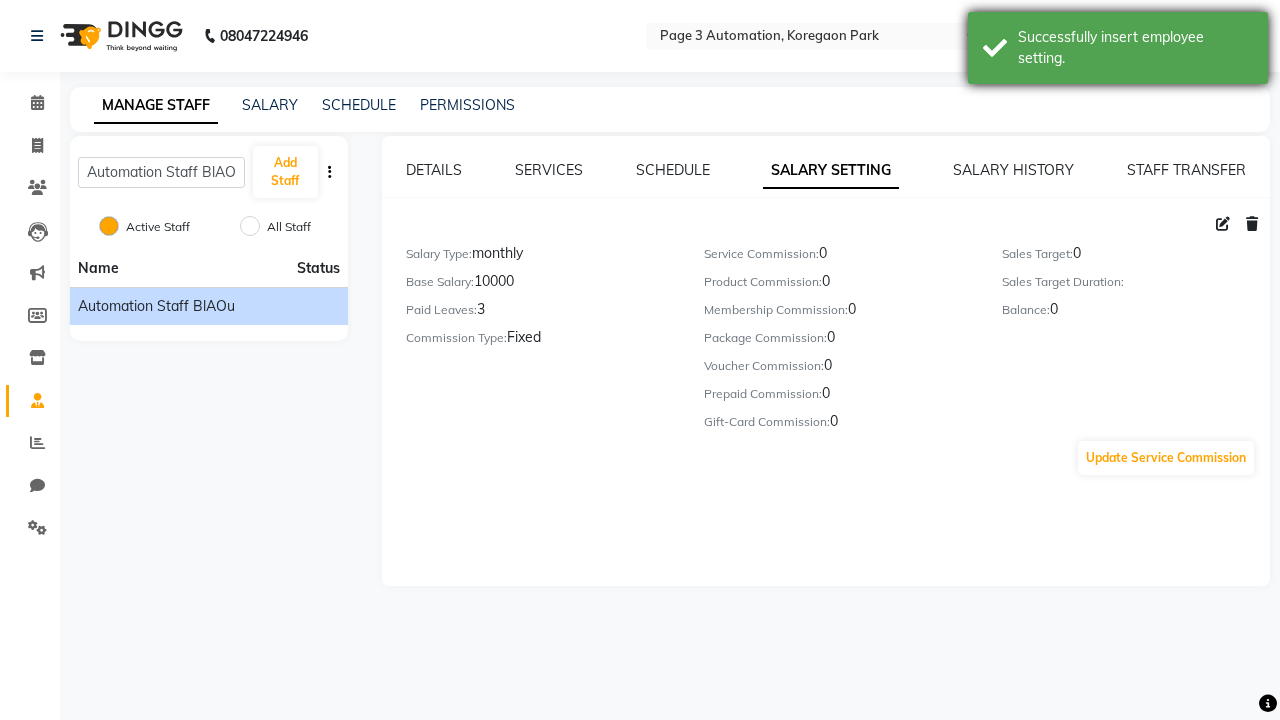 click on "Successfully insert employee setting." at bounding box center [1135, 48] 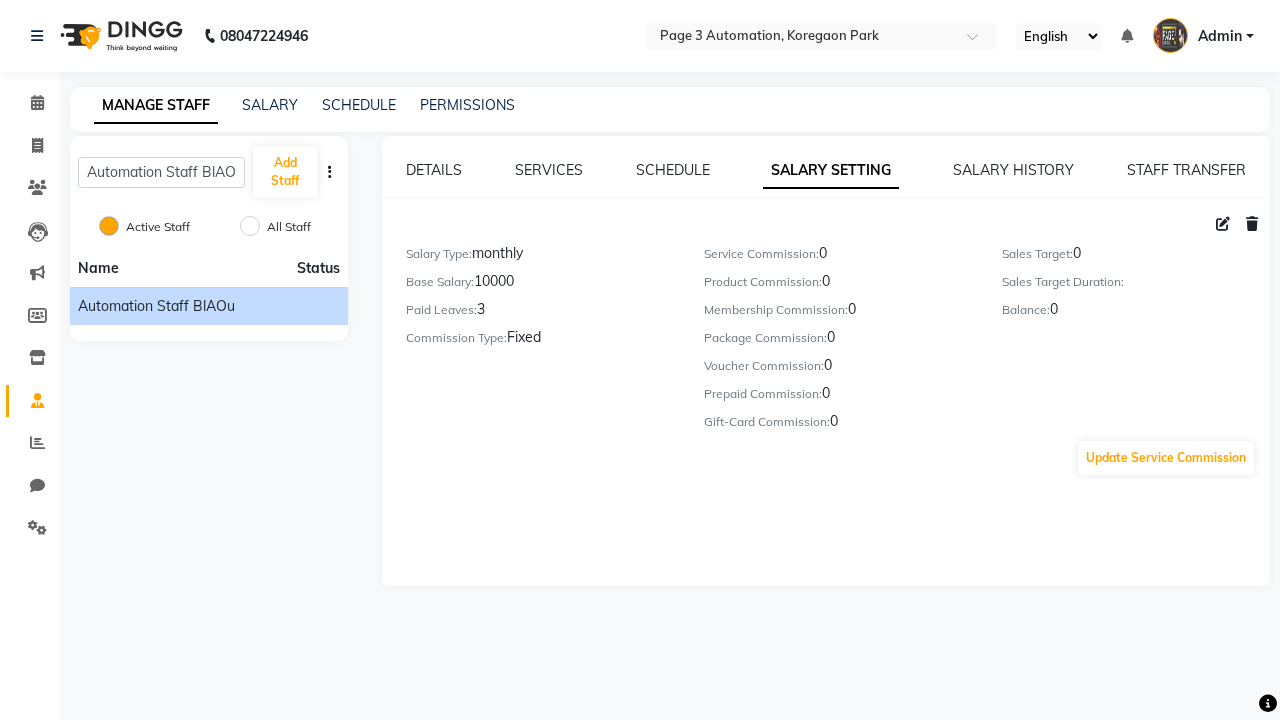 click 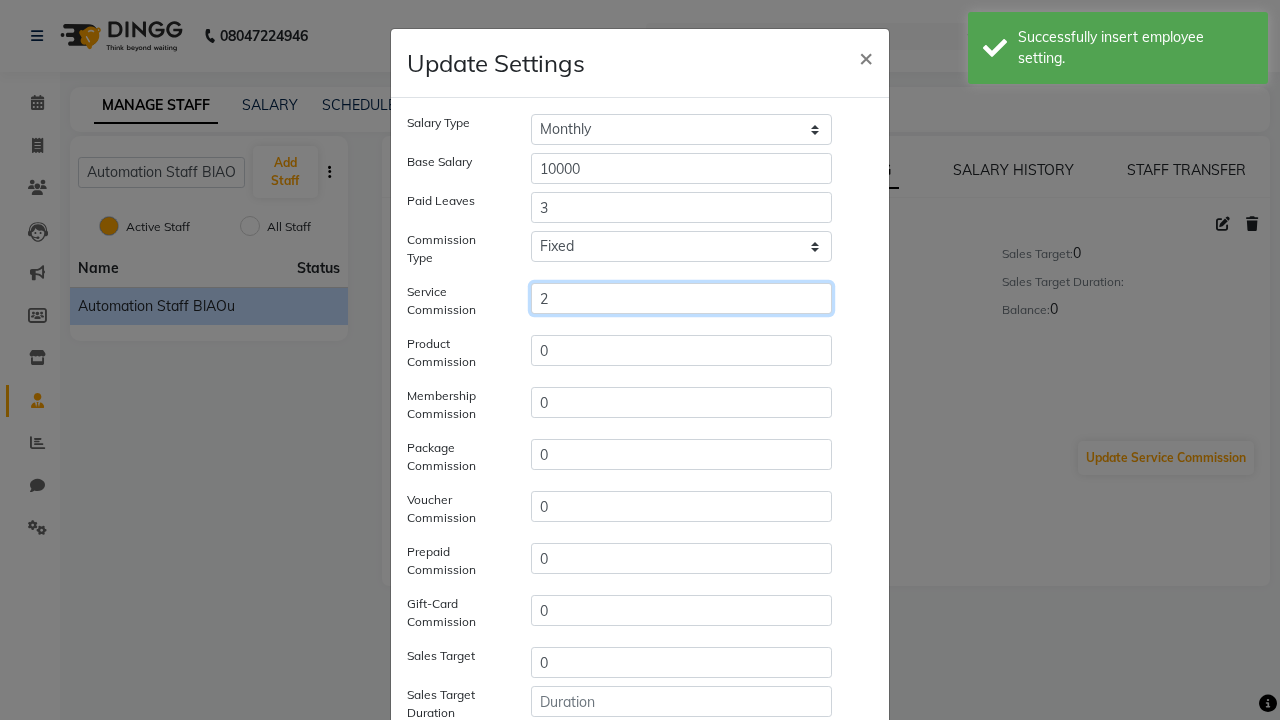 type on "2" 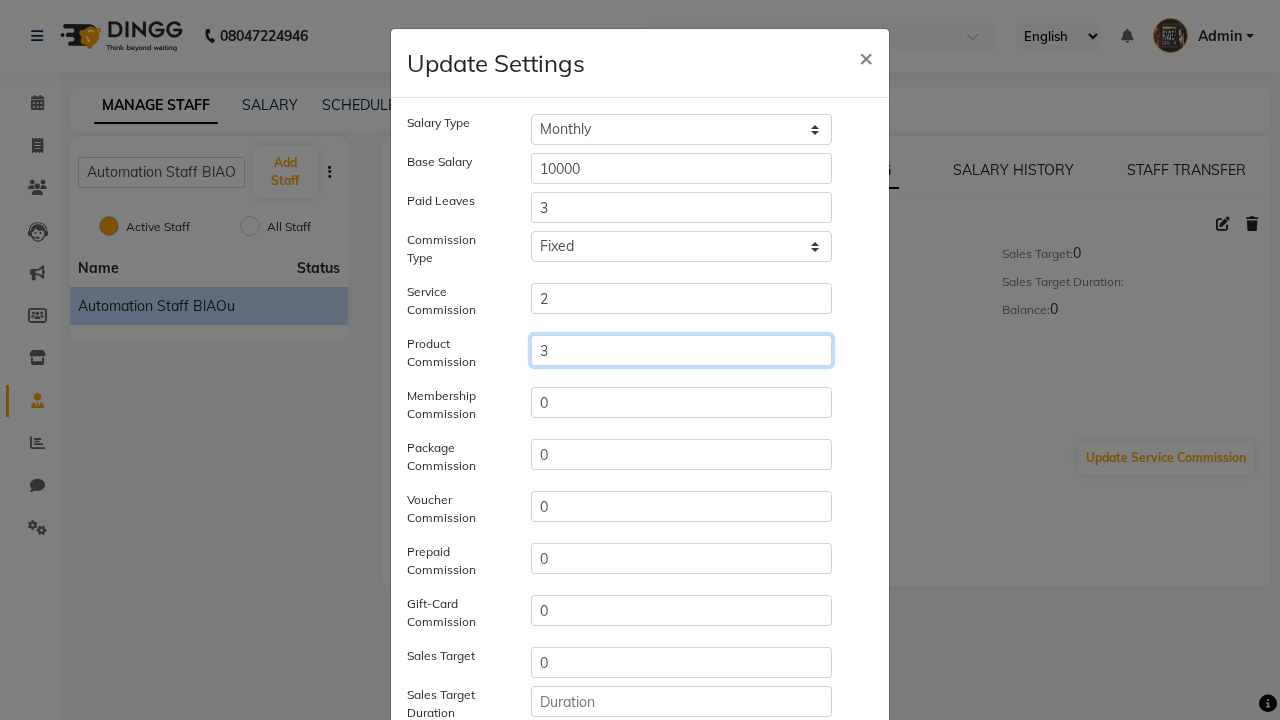 type on "3" 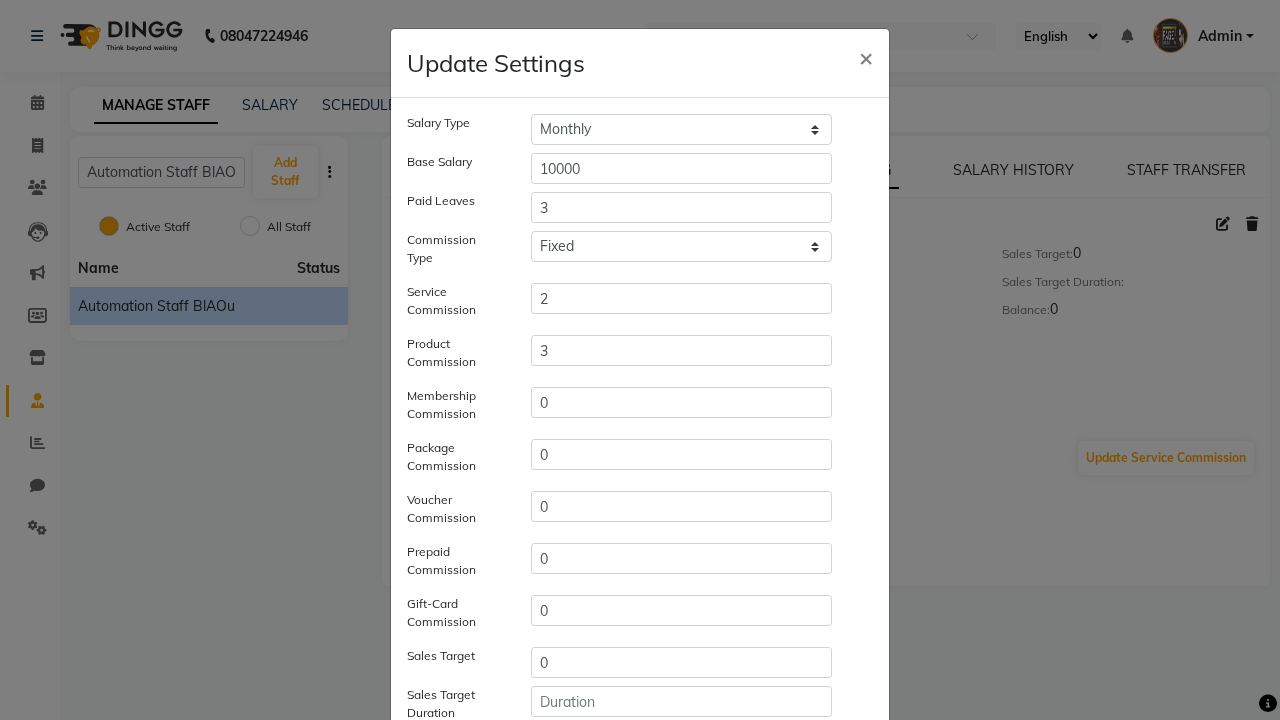 click on "Save" 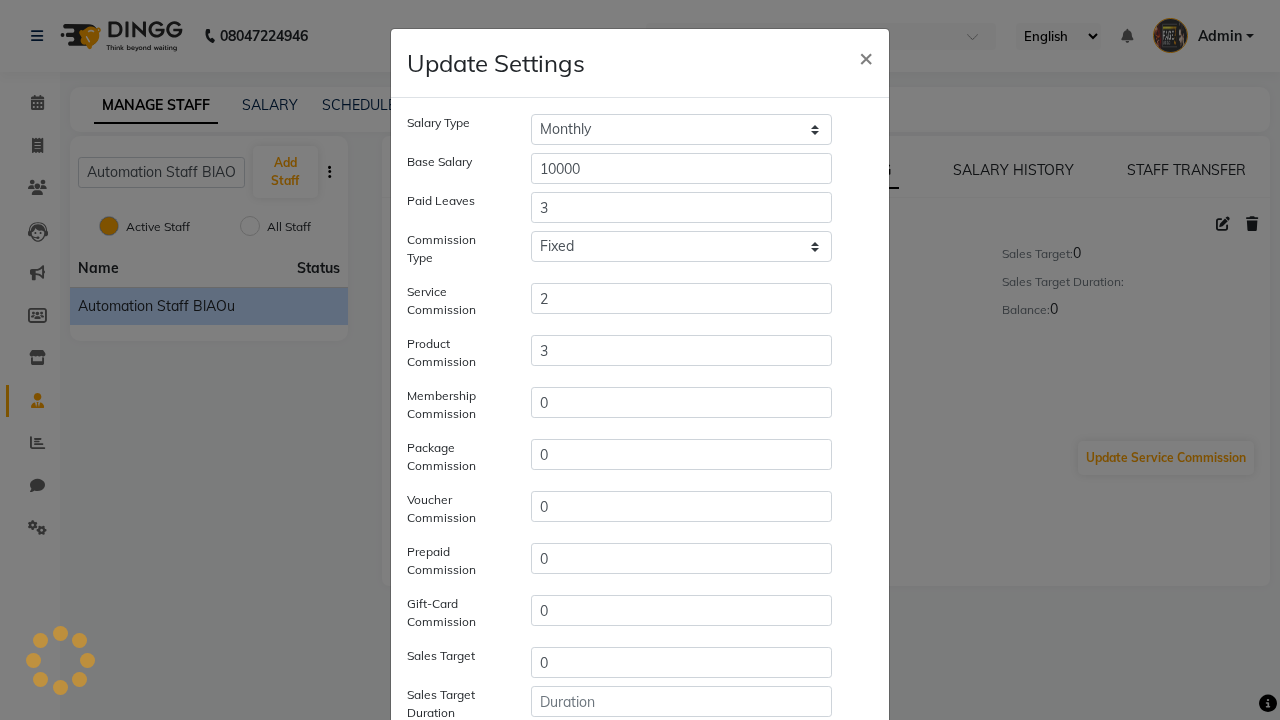 scroll, scrollTop: 209, scrollLeft: 0, axis: vertical 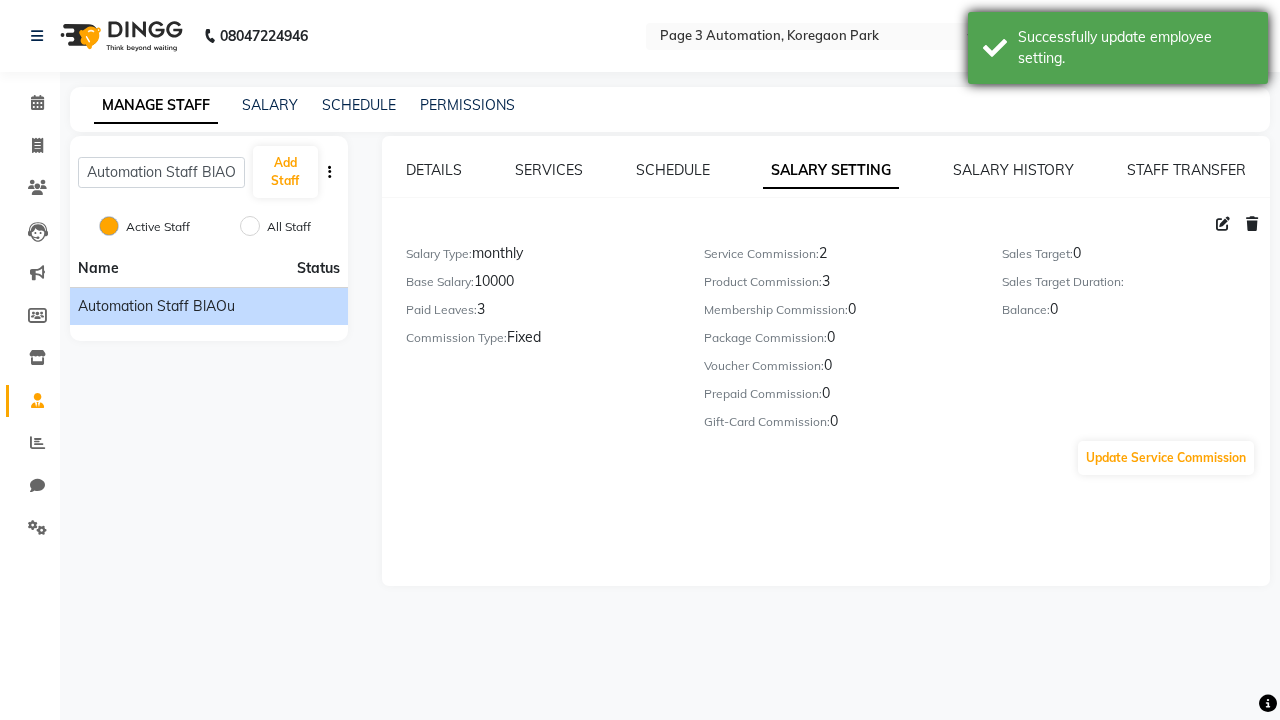 click on "Successfully update employee setting." at bounding box center [1135, 48] 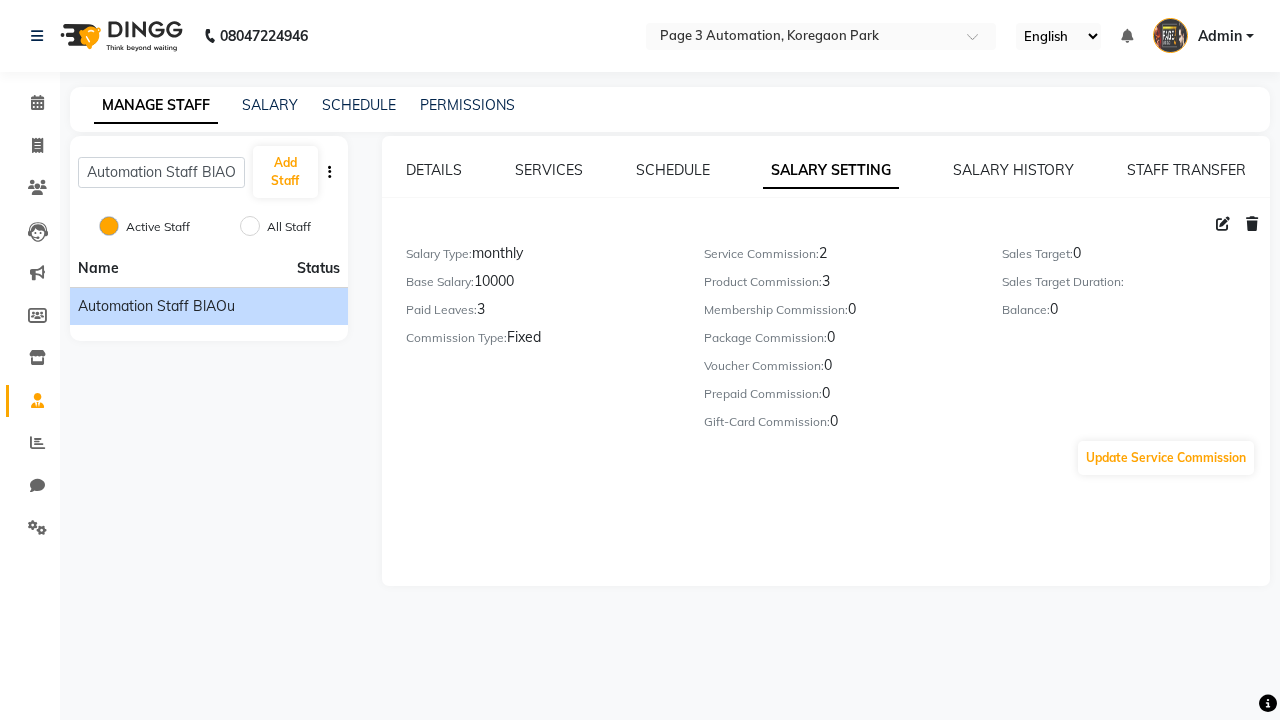 click 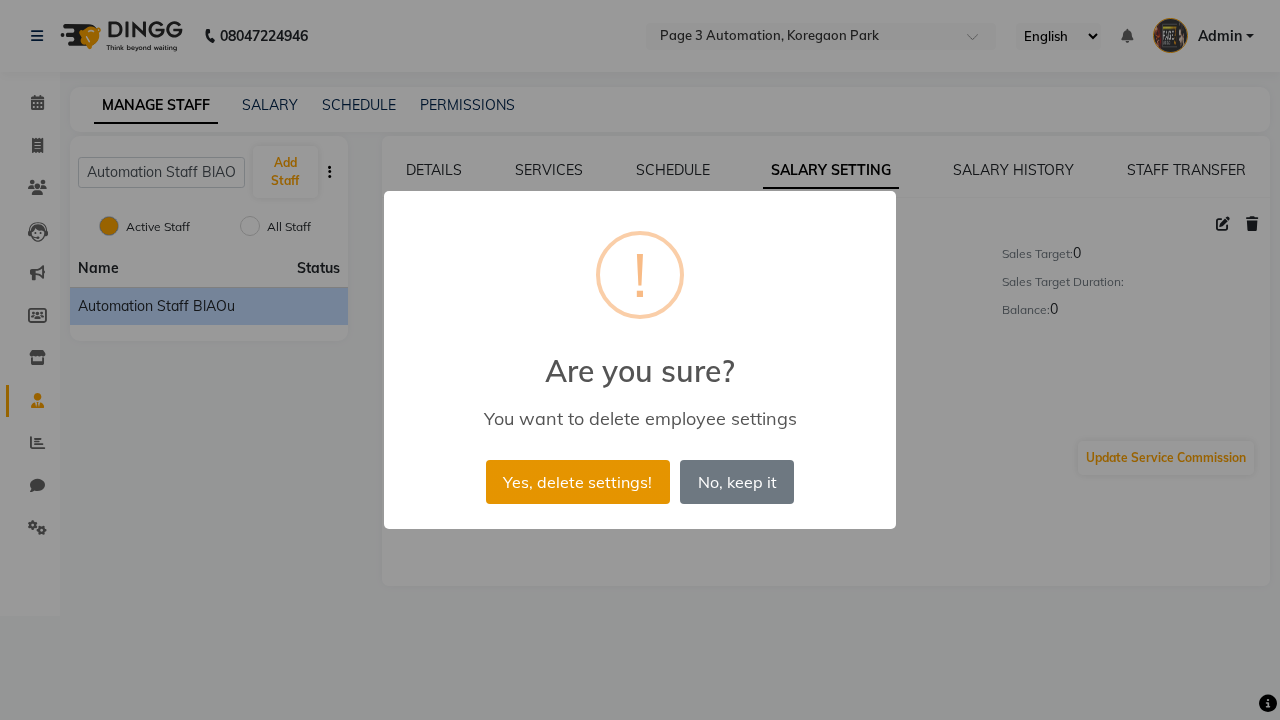 click on "Yes, delete settings!" at bounding box center (578, 482) 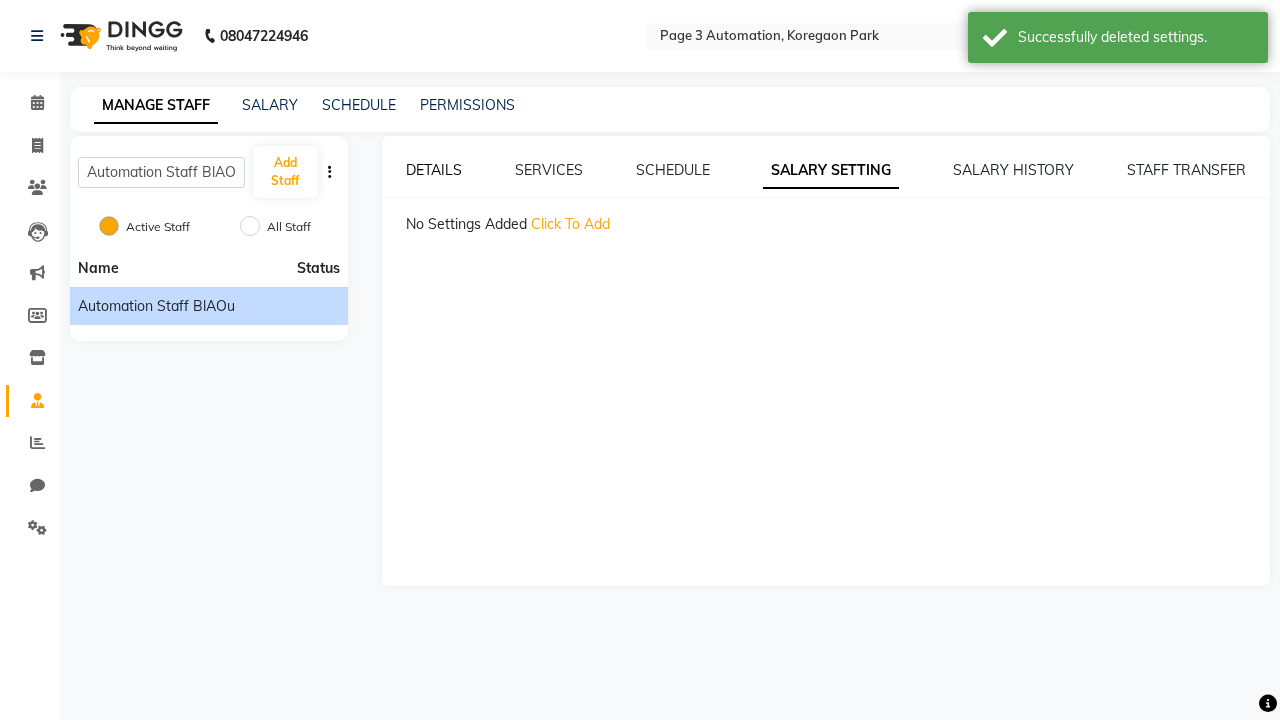 click on "Successfully deleted settings." at bounding box center (1135, 37) 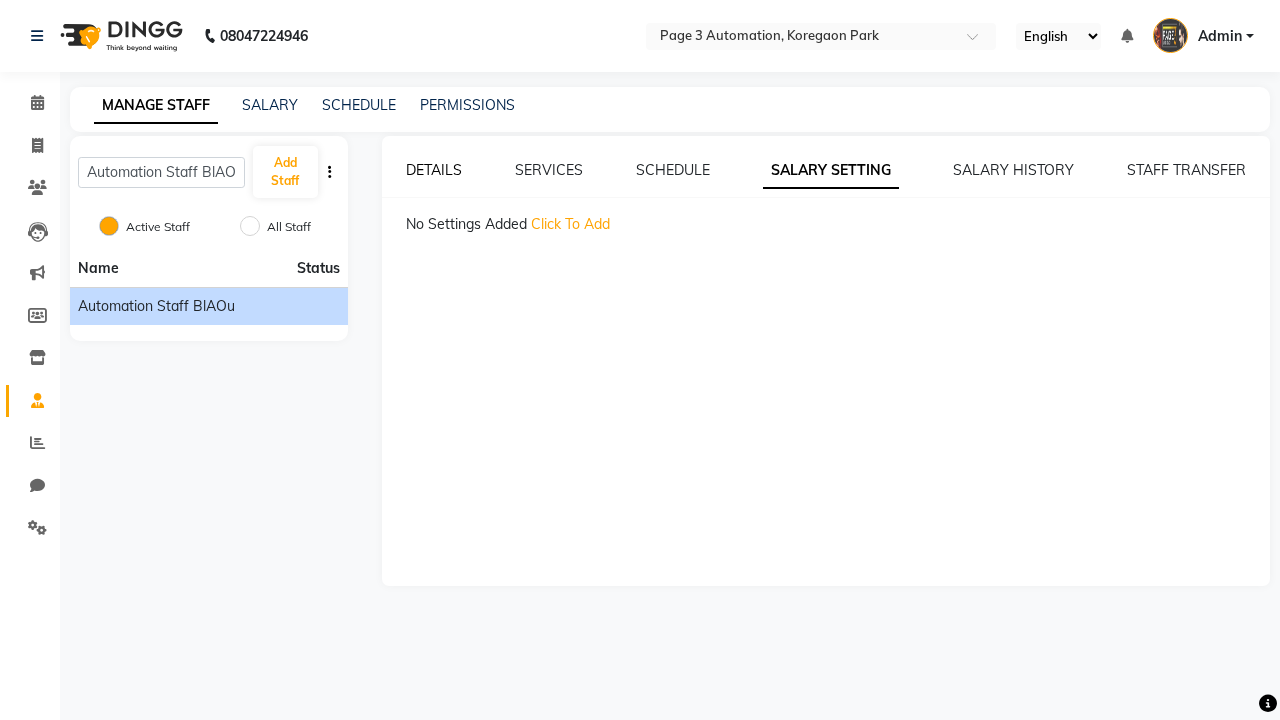 click on "DETAILS" 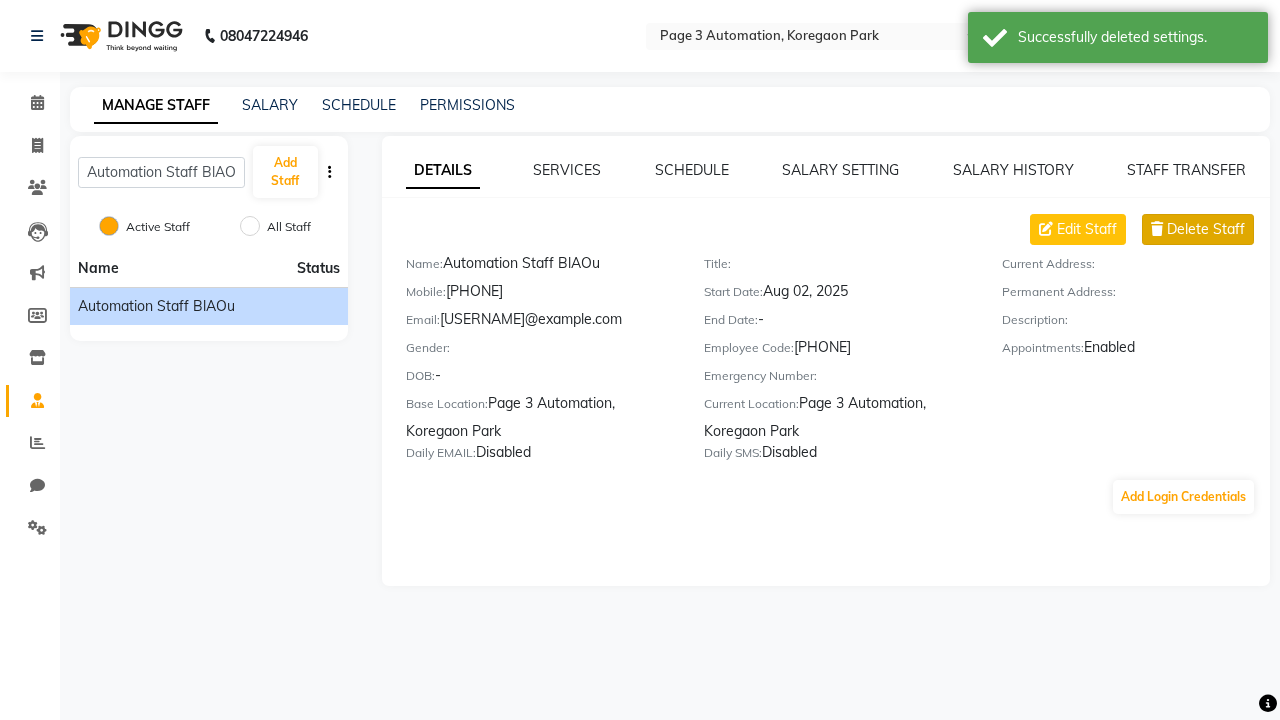 click on "Delete Staff" 